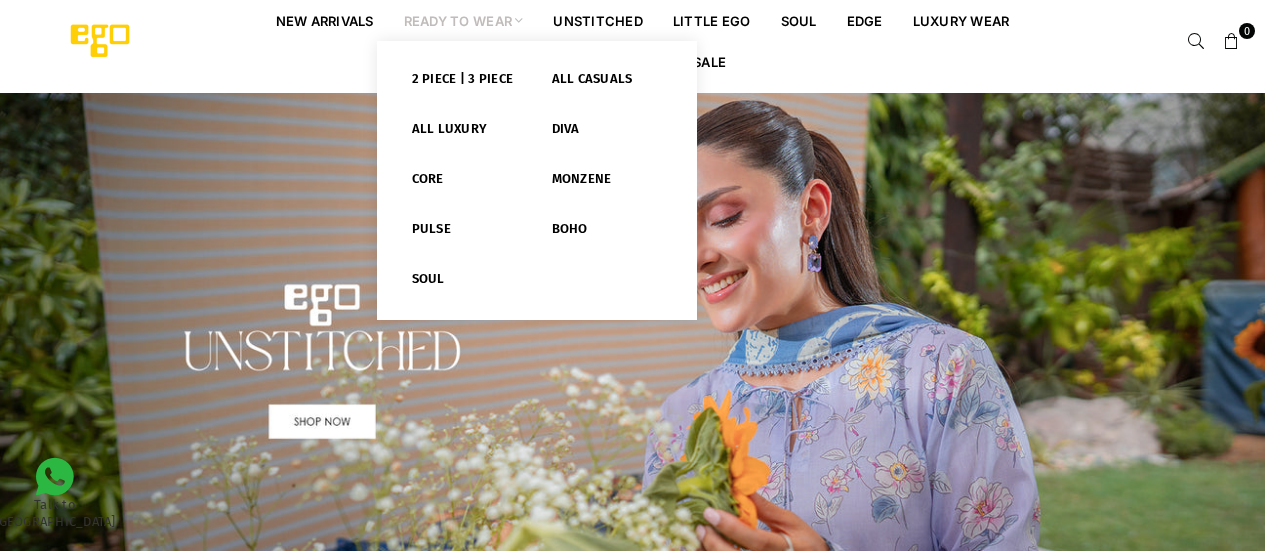 scroll, scrollTop: 0, scrollLeft: 0, axis: both 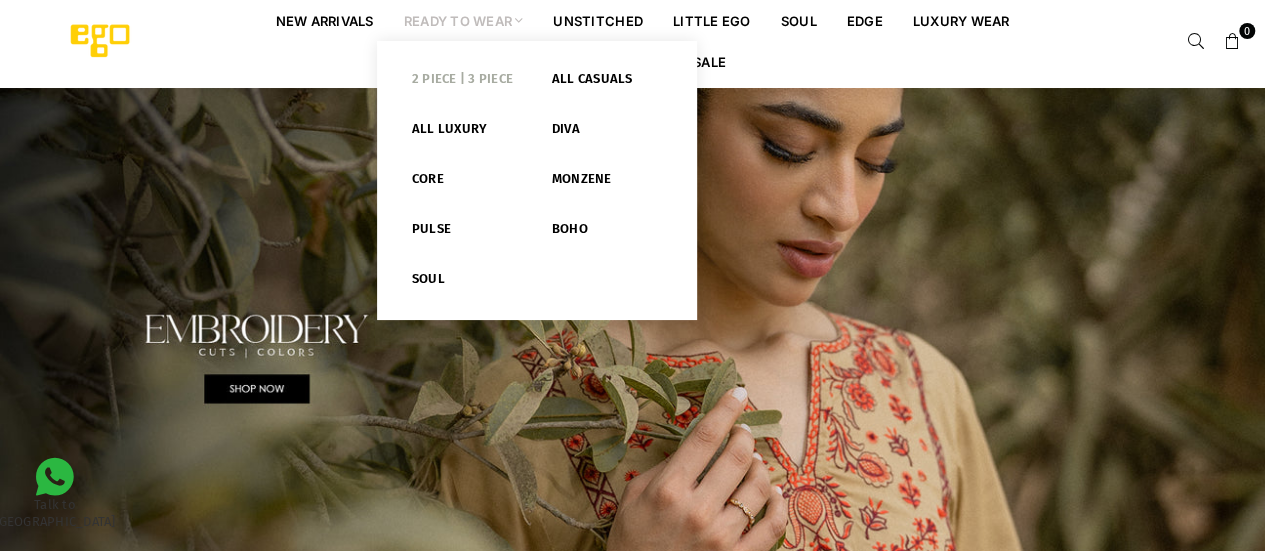 click on "2 PIECE | 3 PIECE" at bounding box center [467, 83] 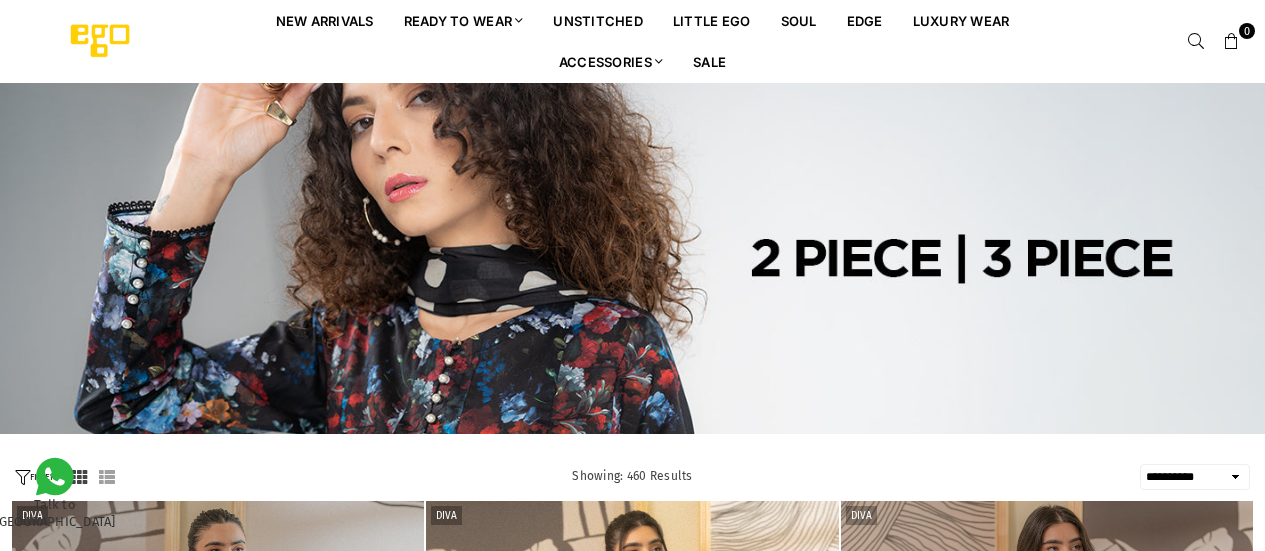select on "**********" 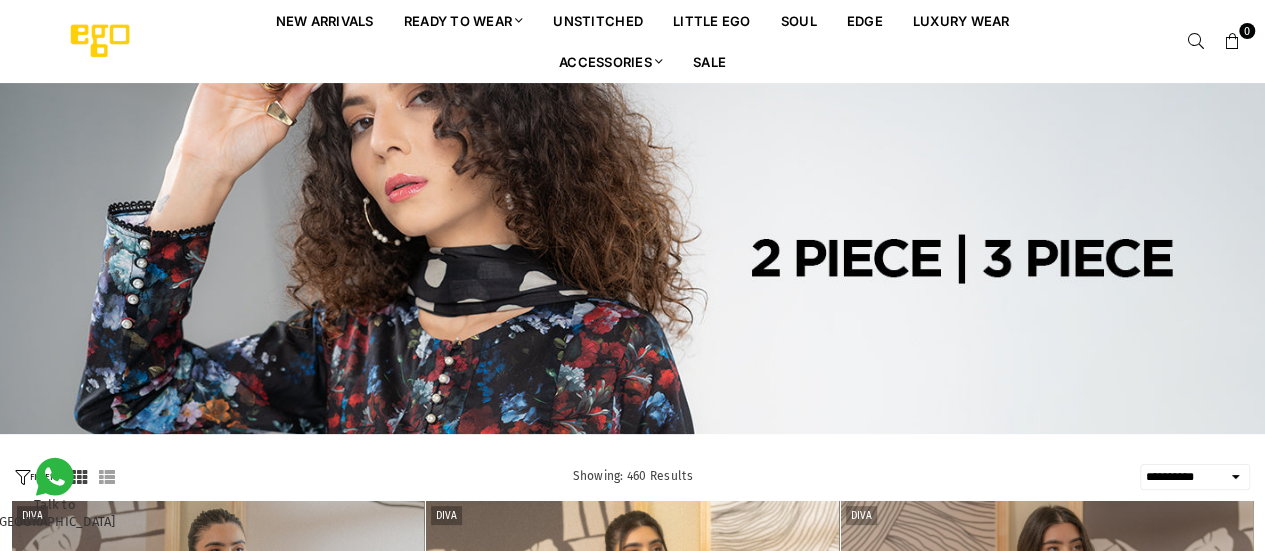 scroll, scrollTop: 0, scrollLeft: 0, axis: both 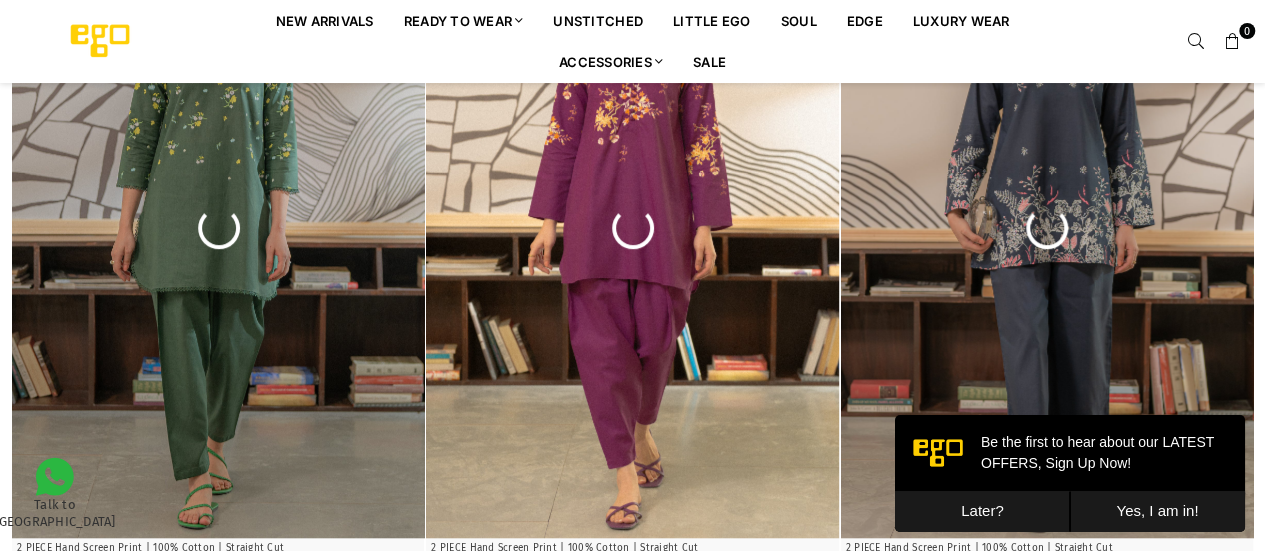 click on "Later?" at bounding box center (982, 511) 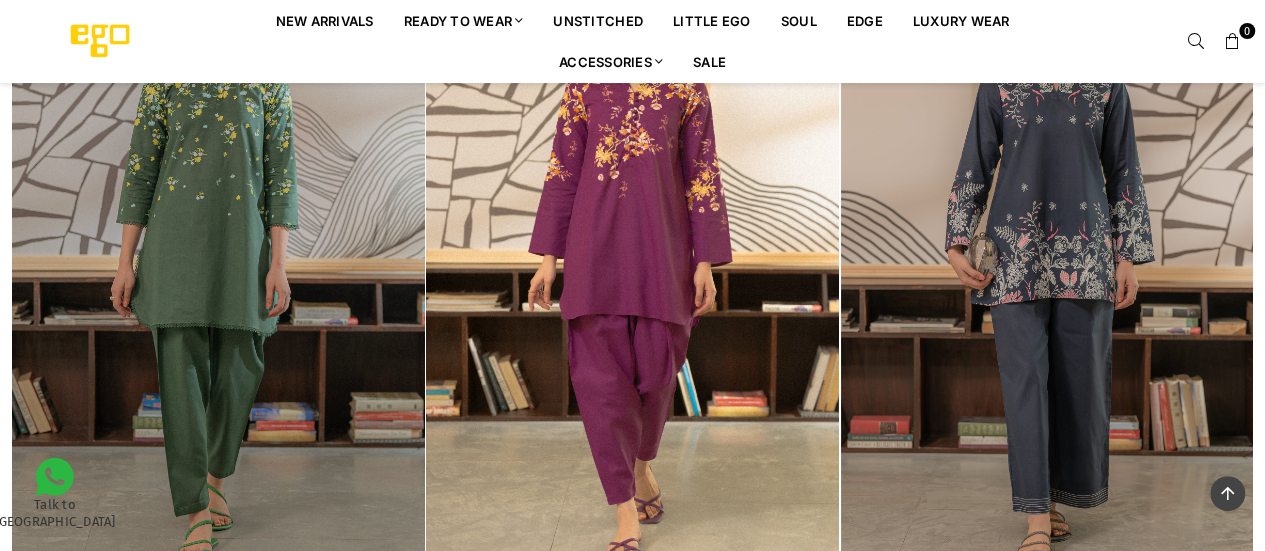 scroll, scrollTop: 282, scrollLeft: 0, axis: vertical 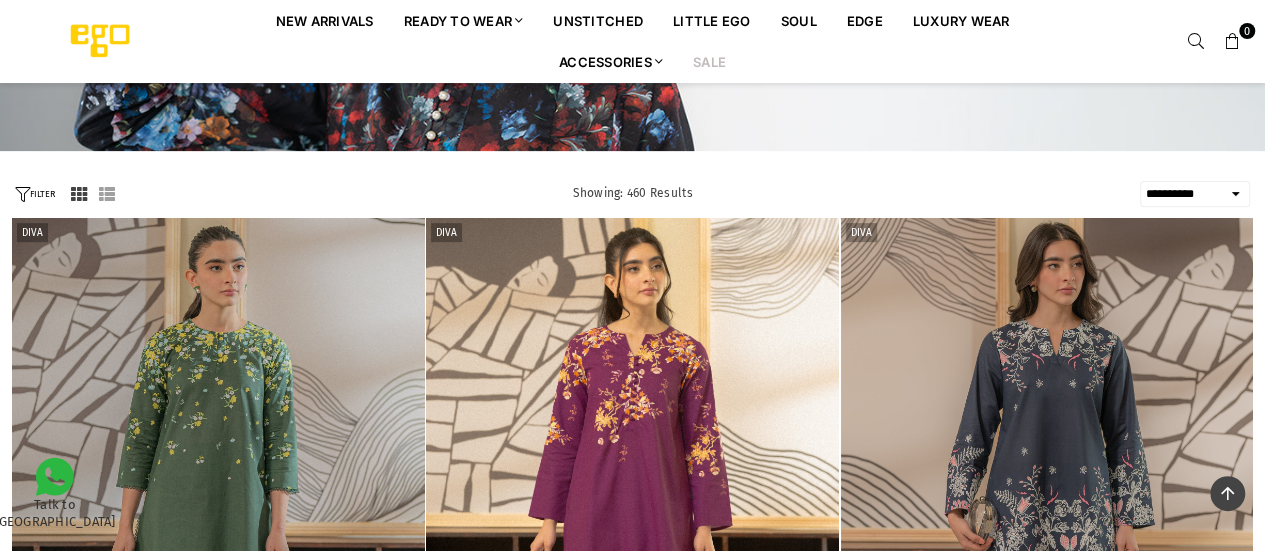 click on "Sale" at bounding box center [709, 61] 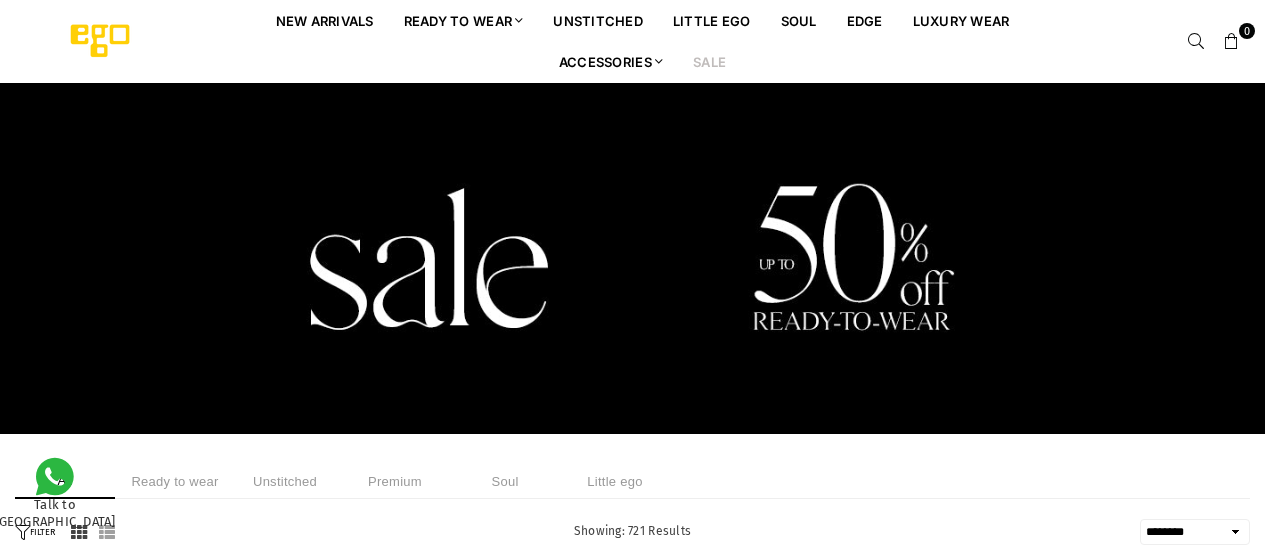 select on "******" 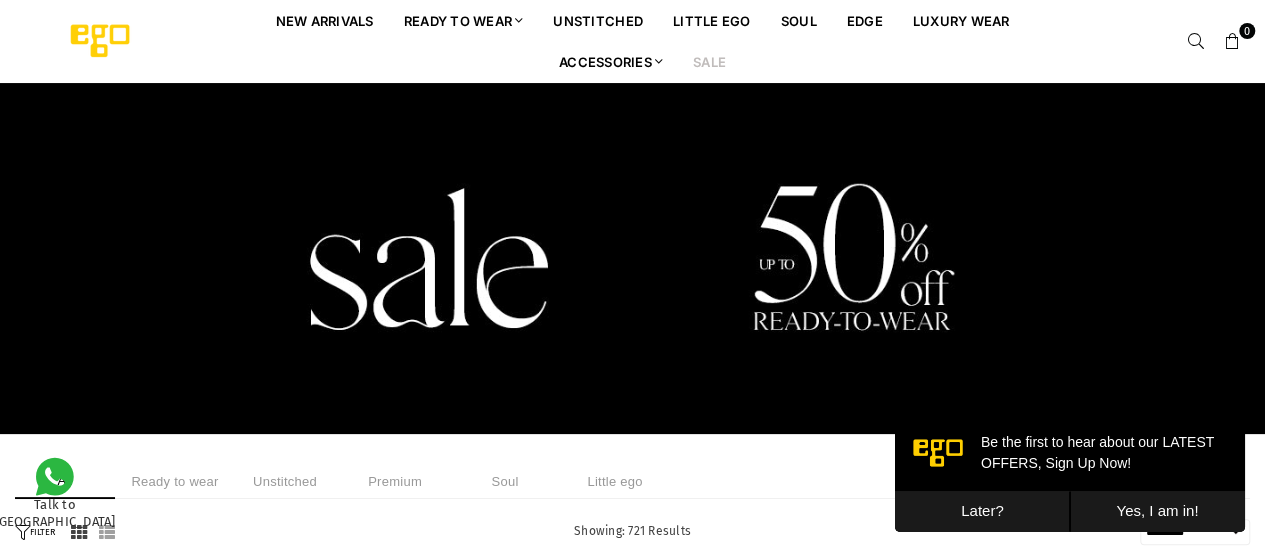 scroll, scrollTop: 0, scrollLeft: 0, axis: both 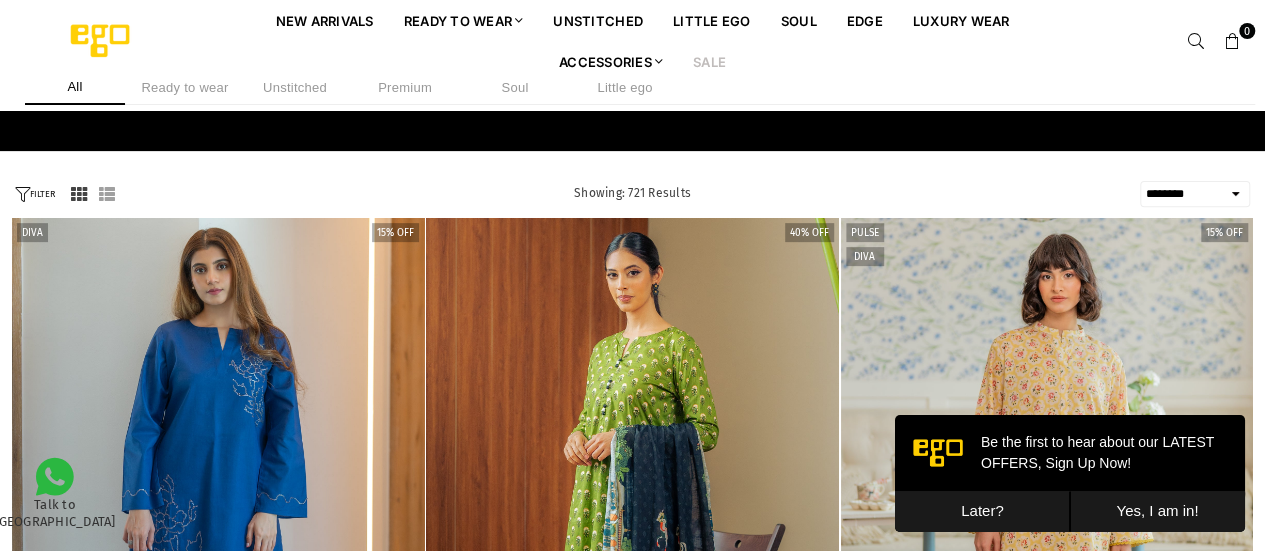 click on "FILTER" at bounding box center [35, 194] 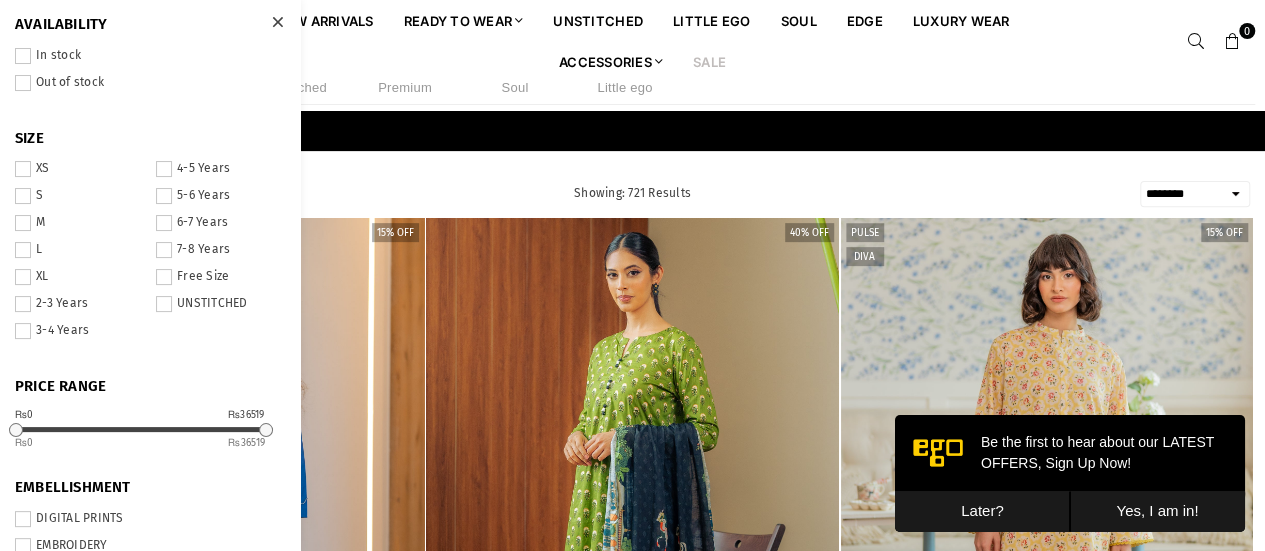 click on "₨0                  ₨36519                           0 36519" at bounding box center [140, 438] 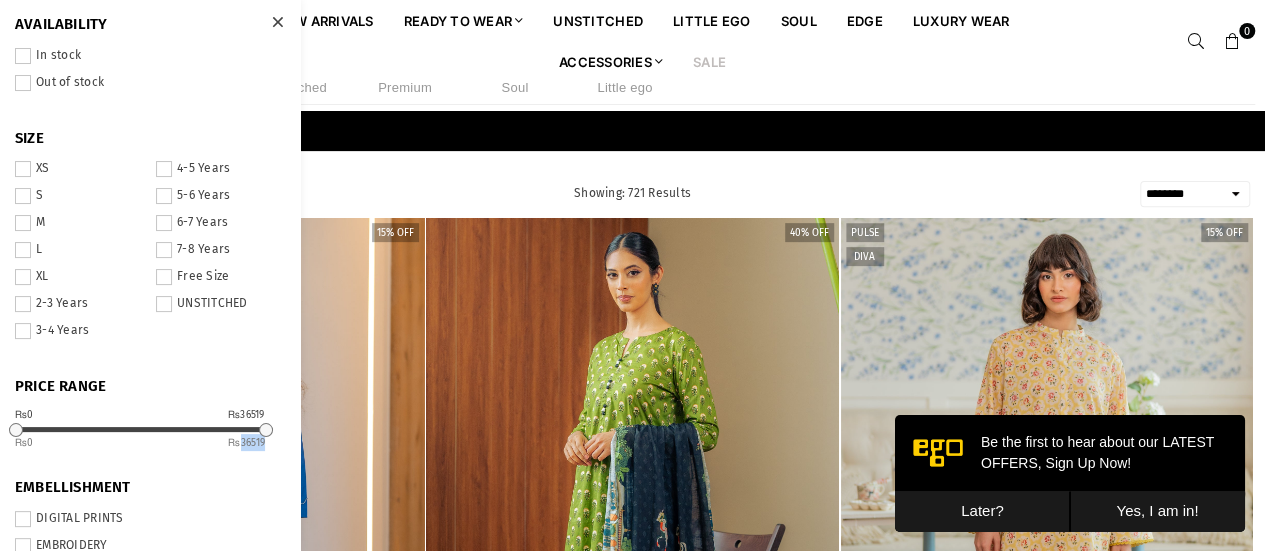 click on "₨0                  ₨36519                           0 36519" at bounding box center (140, 438) 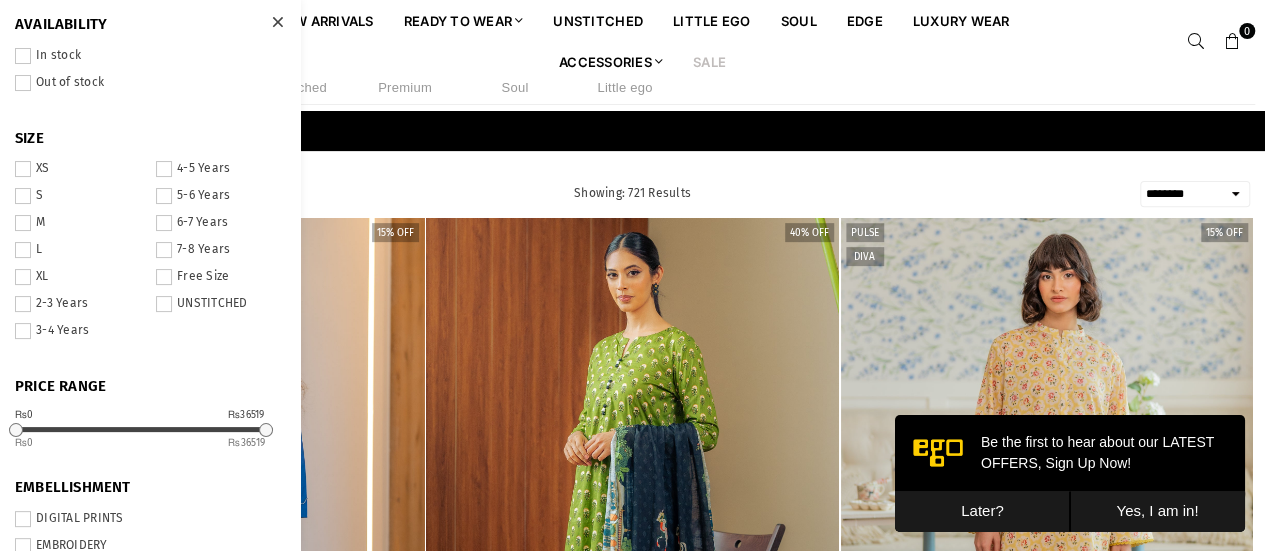 click on "**********" at bounding box center [150, 275] 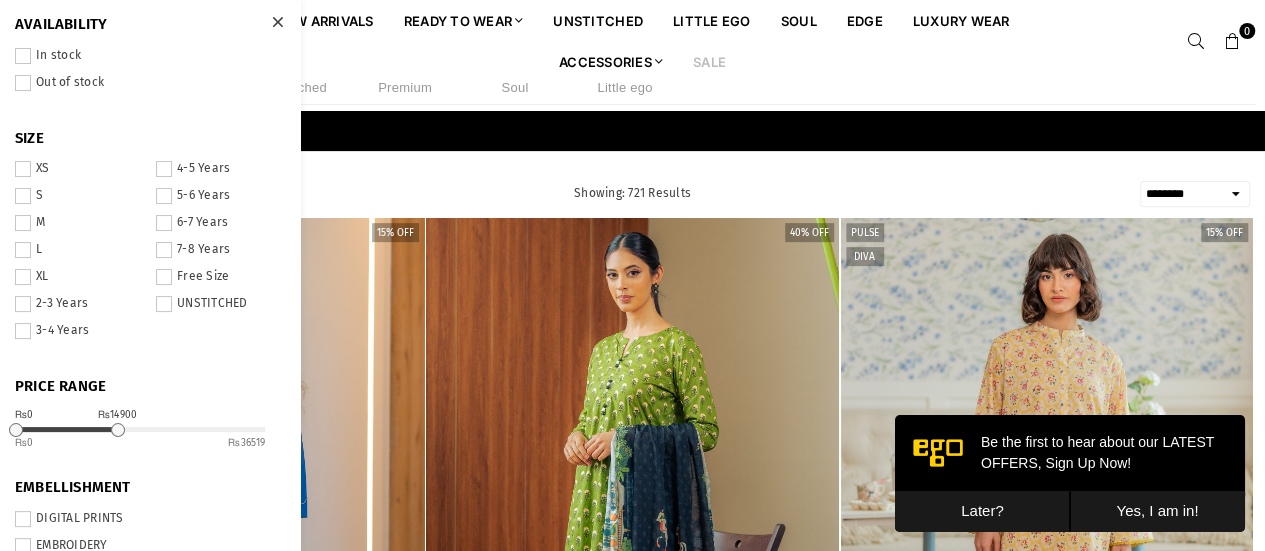 drag, startPoint x: 267, startPoint y: 430, endPoint x: 110, endPoint y: 439, distance: 157.25775 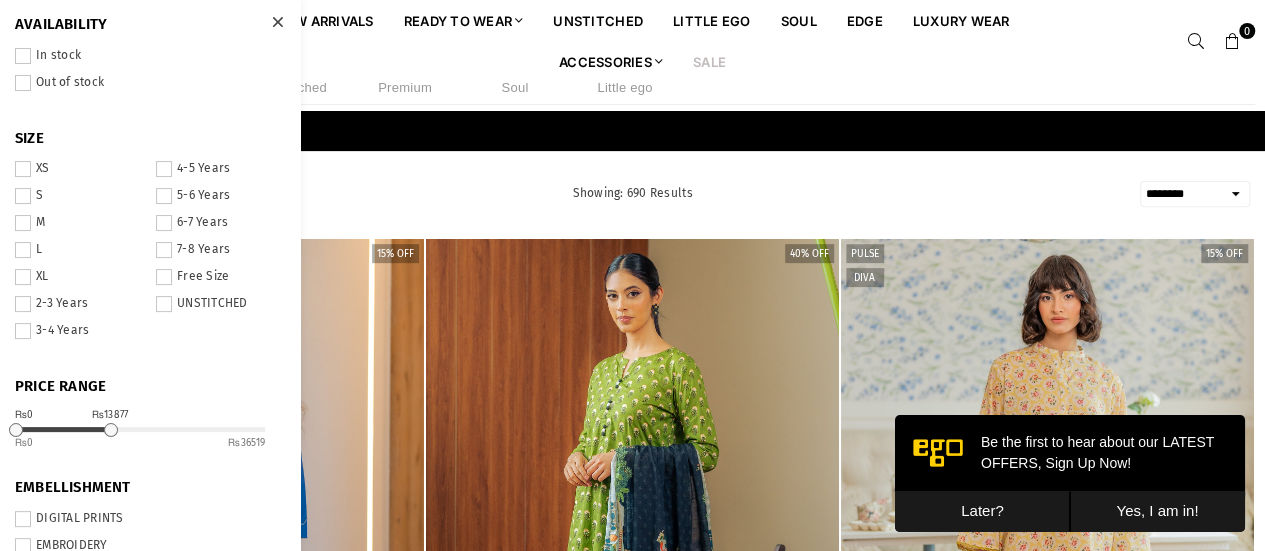 drag, startPoint x: 110, startPoint y: 425, endPoint x: 46, endPoint y: 436, distance: 64.93843 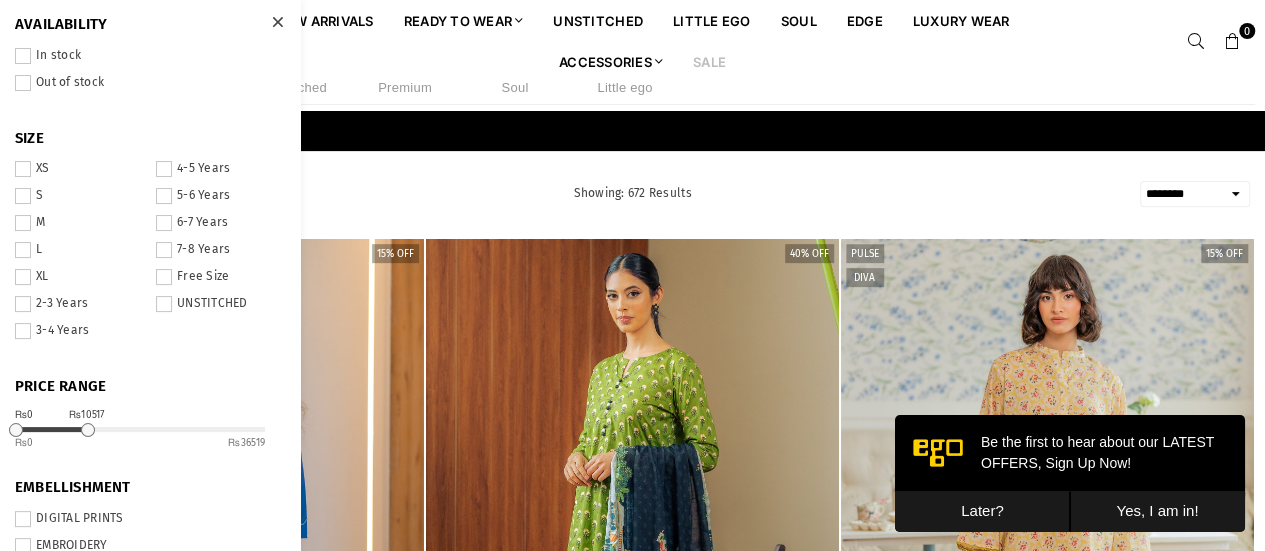 click on "0 36519" at bounding box center (140, 442) 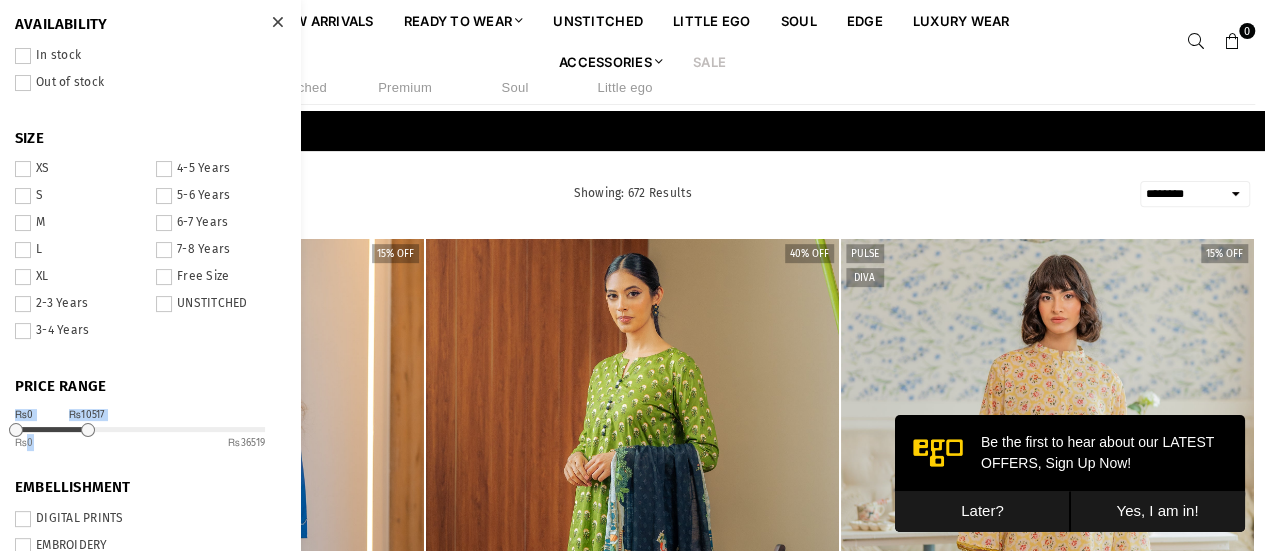 drag, startPoint x: 80, startPoint y: 431, endPoint x: 59, endPoint y: 438, distance: 22.135944 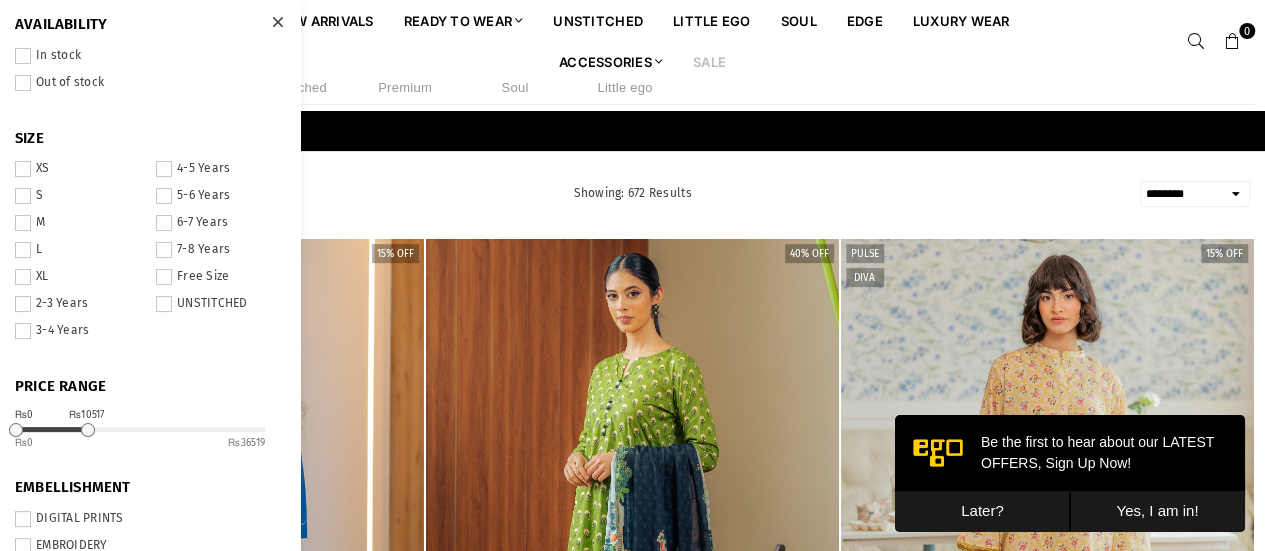 click on "PRICE RANGE From * To ***** 			                                   ₨0                  ₨10517                           0 36519" at bounding box center (150, 412) 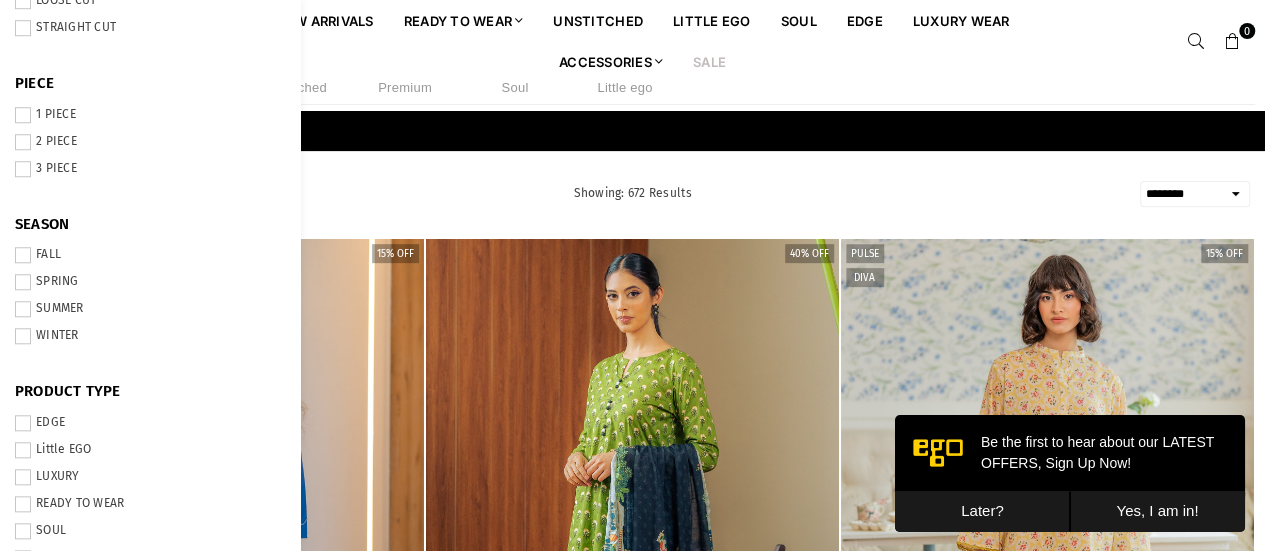 scroll, scrollTop: 866, scrollLeft: 0, axis: vertical 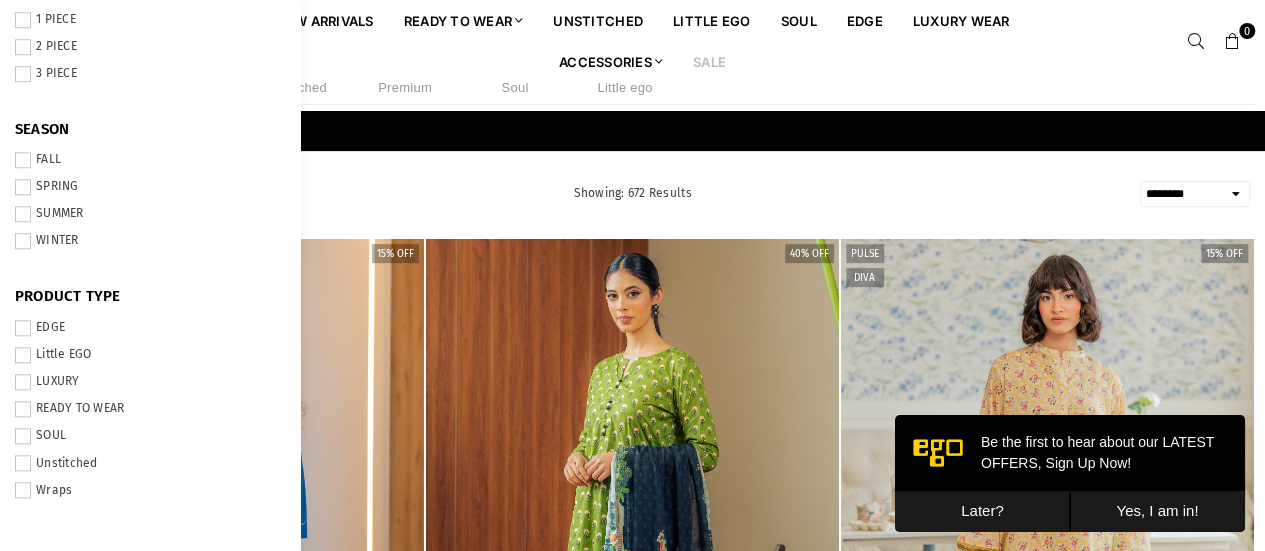 click on "**********" at bounding box center (632, 1597) 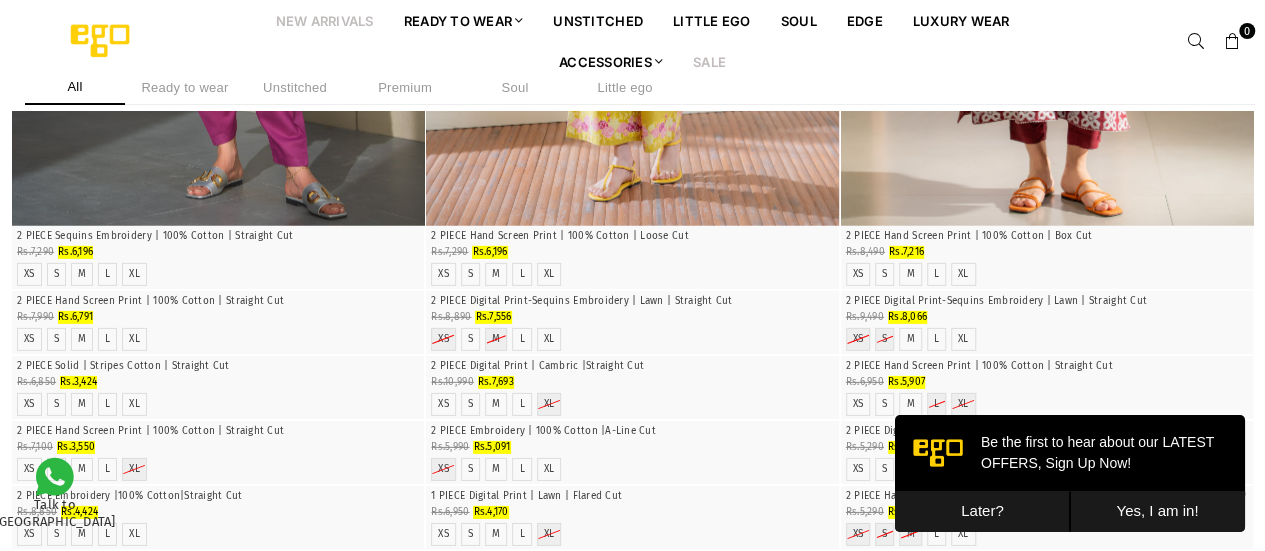 scroll, scrollTop: 3268, scrollLeft: 0, axis: vertical 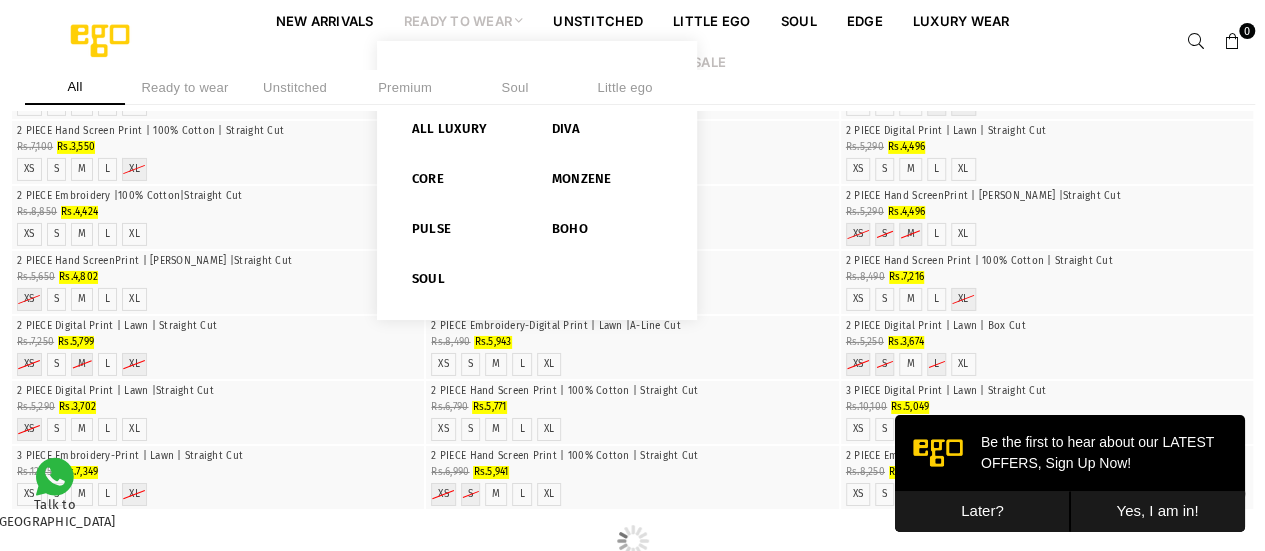 click on "Ready to Wear" at bounding box center [464, 20] 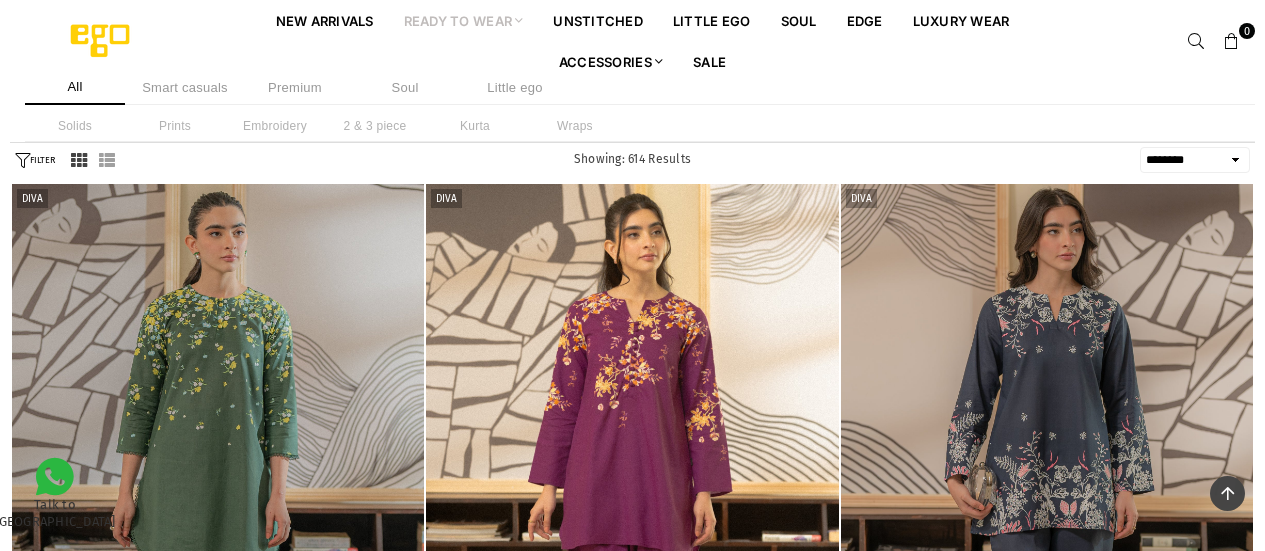 select on "******" 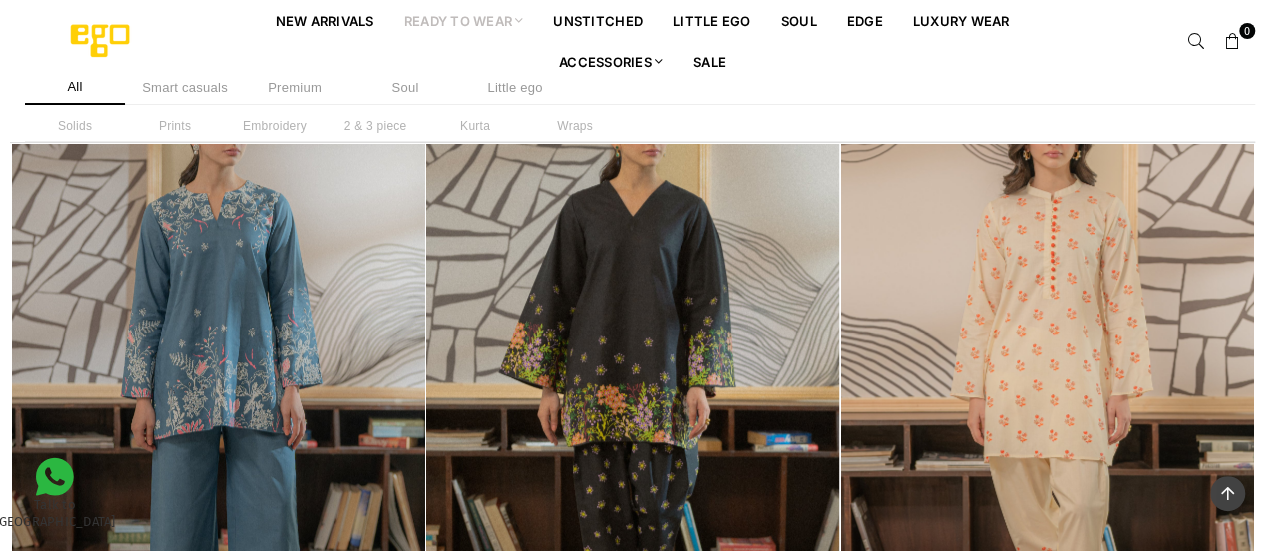 scroll, scrollTop: 800, scrollLeft: 0, axis: vertical 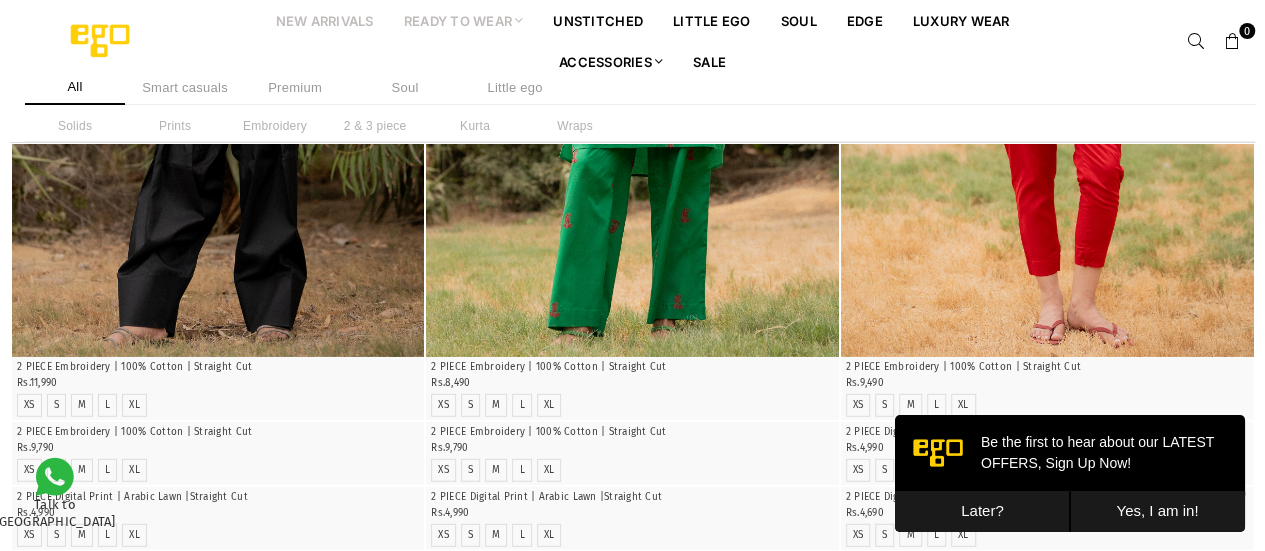 click on "New Arrivals" at bounding box center (325, 20) 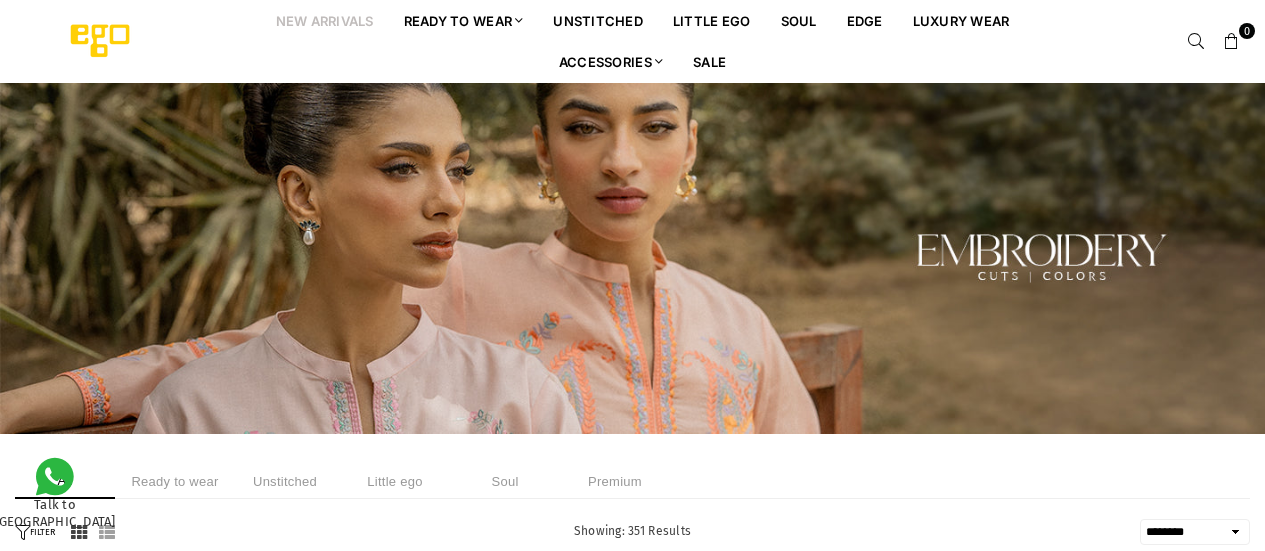 select on "******" 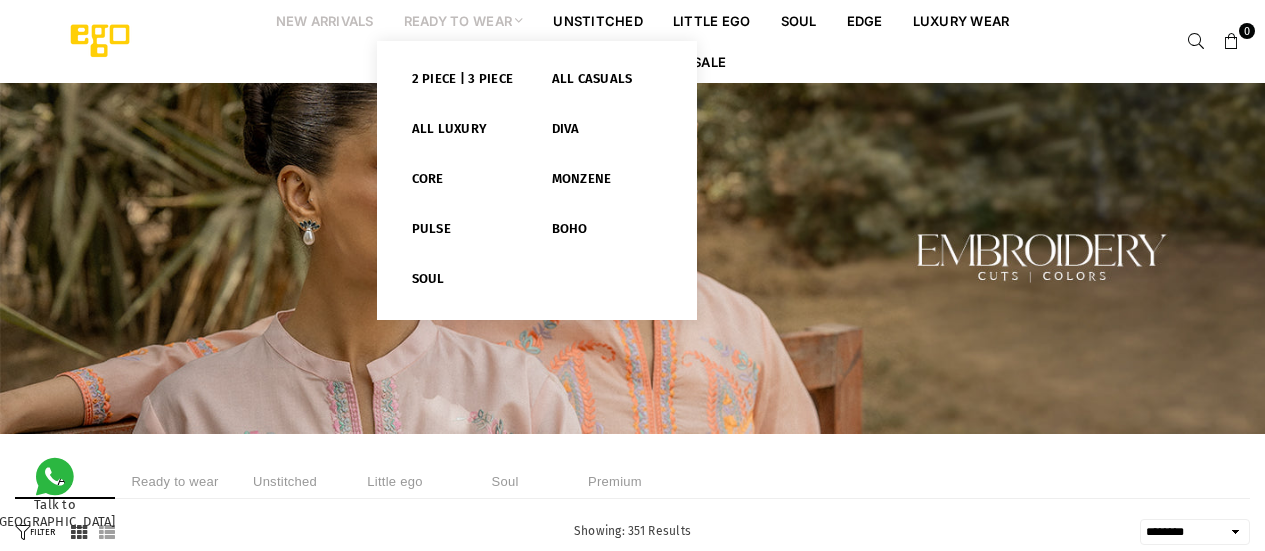 scroll, scrollTop: 0, scrollLeft: 0, axis: both 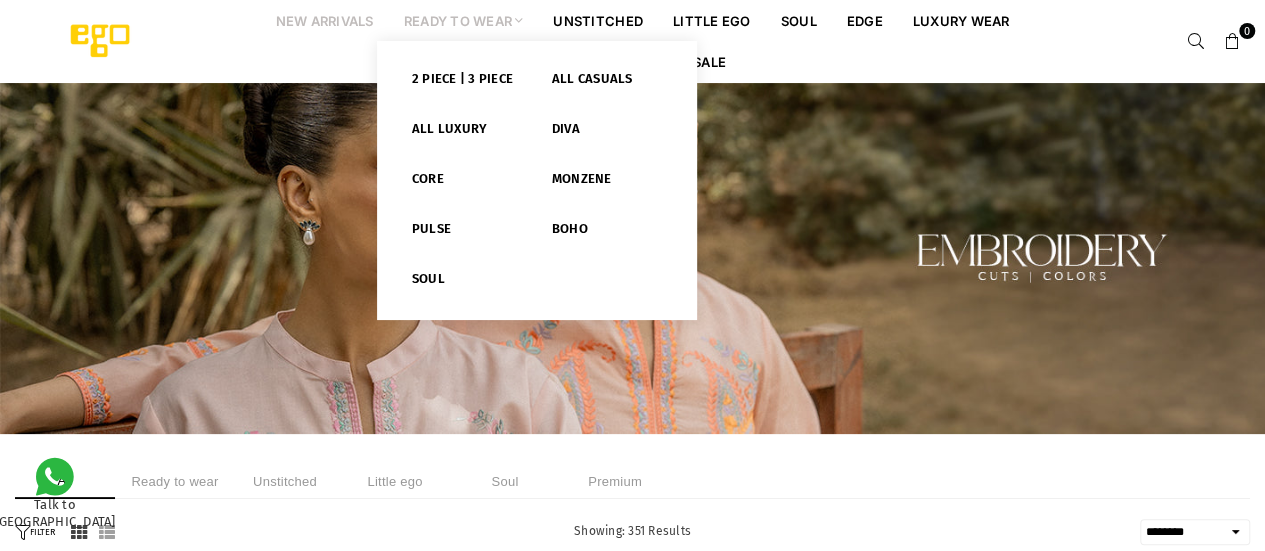 click on "Ready to Wear" at bounding box center (464, 20) 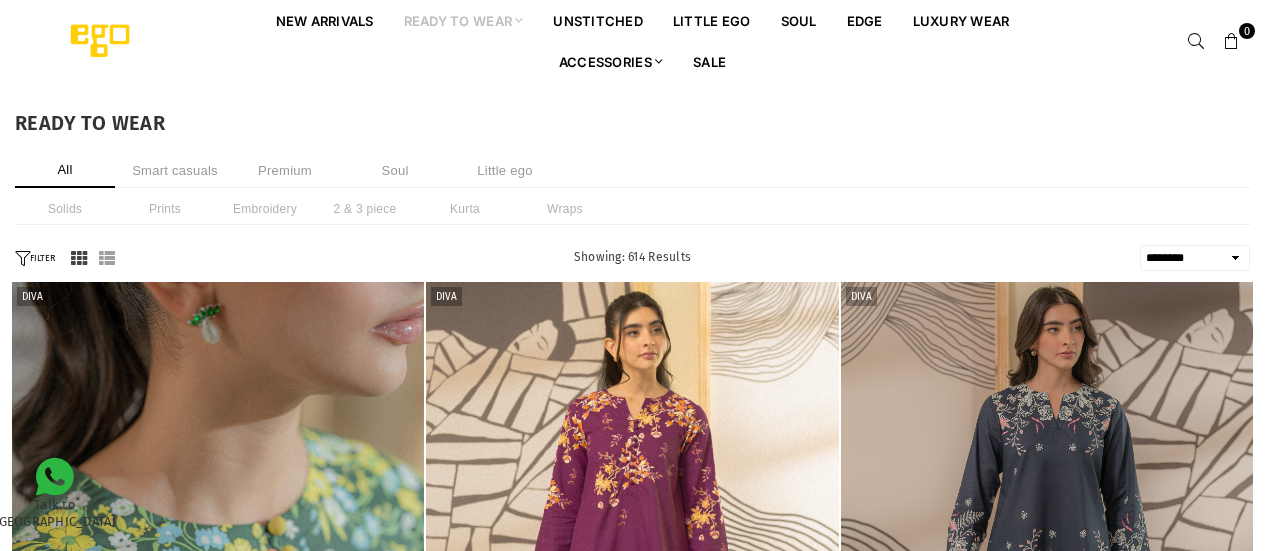 select on "******" 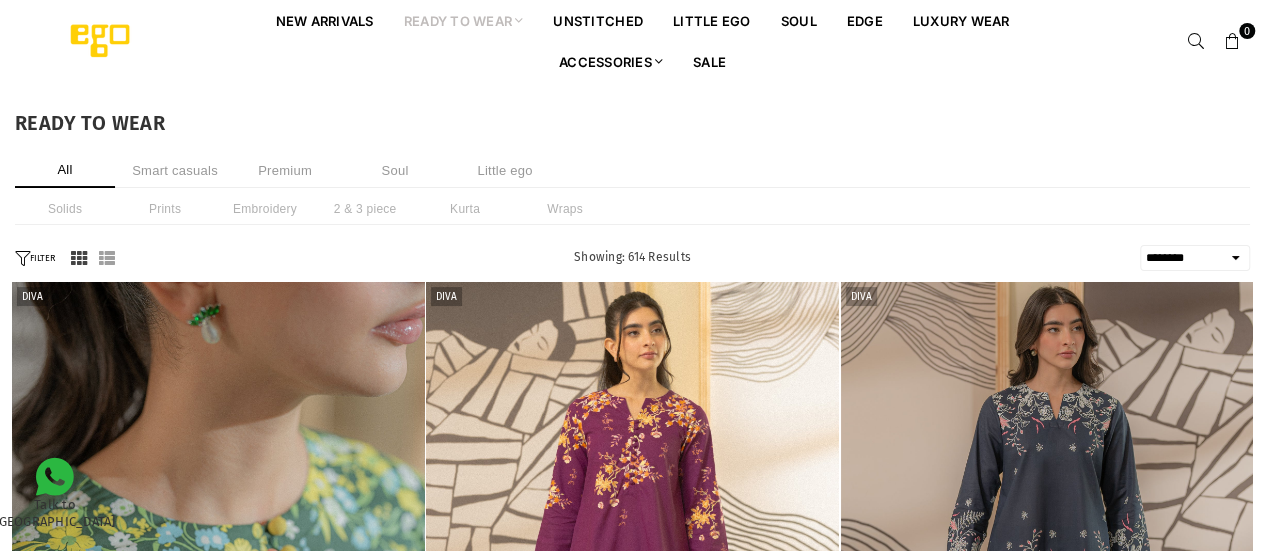 scroll, scrollTop: 0, scrollLeft: 0, axis: both 